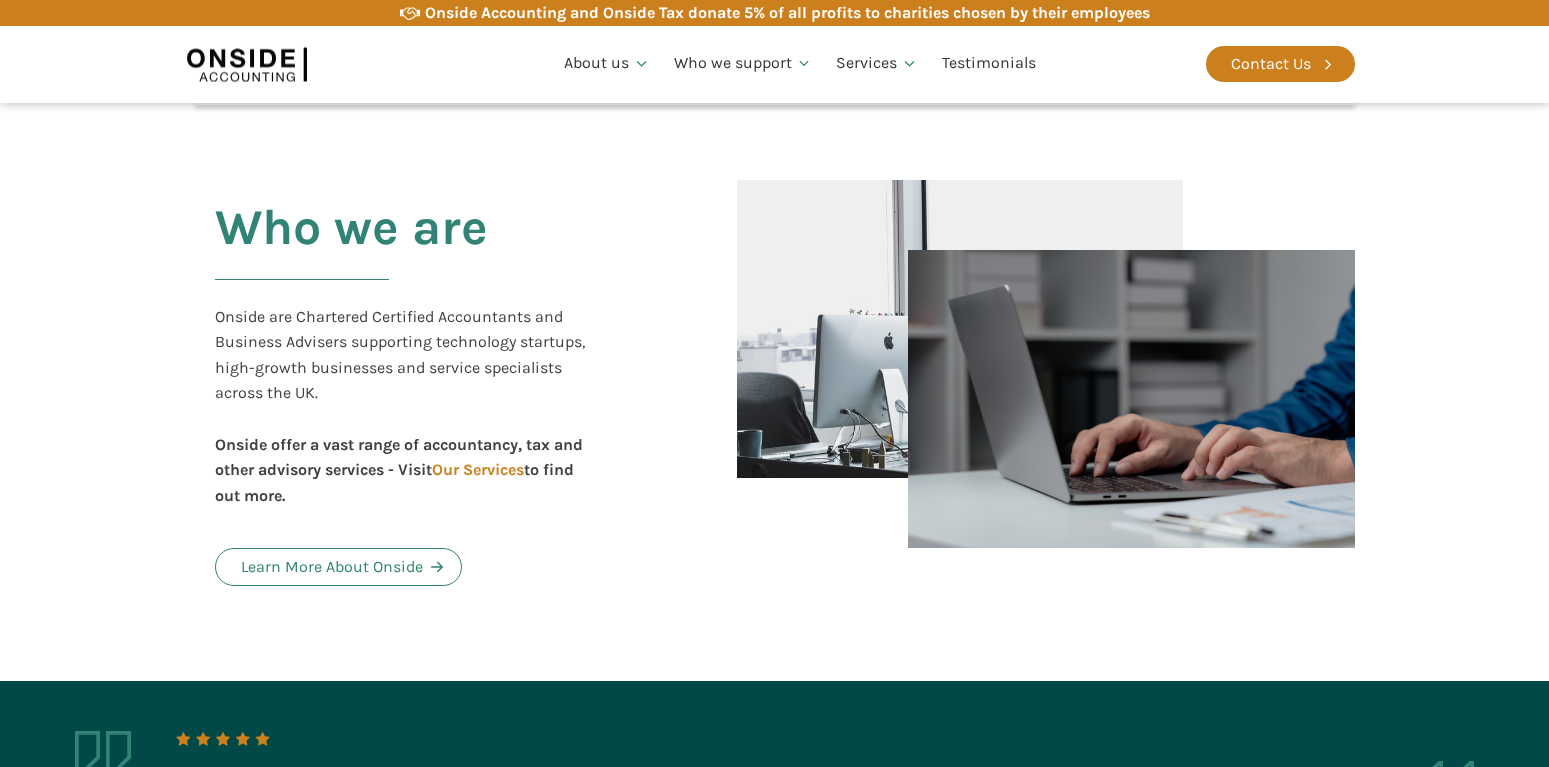 scroll, scrollTop: 510, scrollLeft: 0, axis: vertical 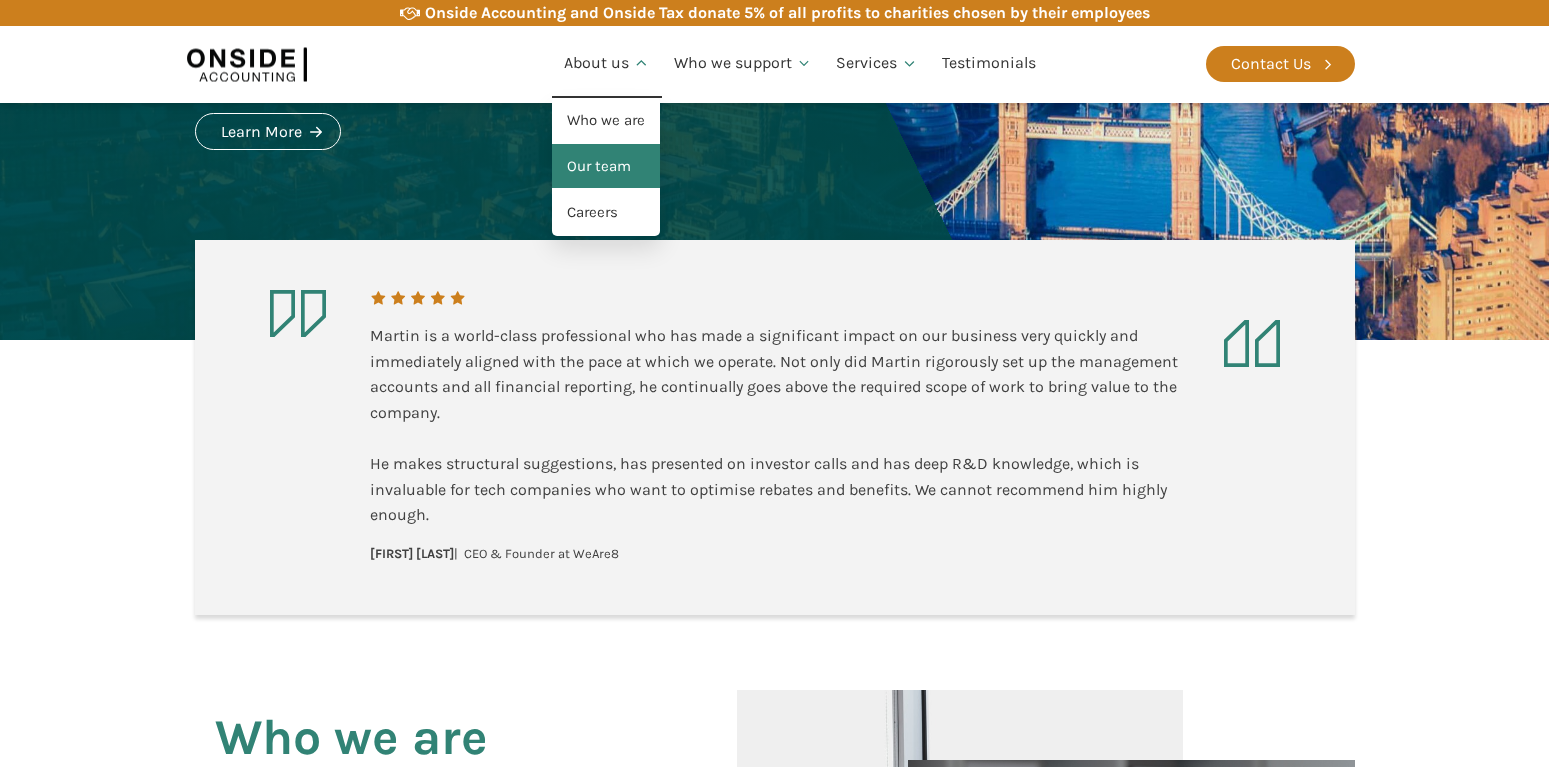 click on "Our team" at bounding box center (606, 167) 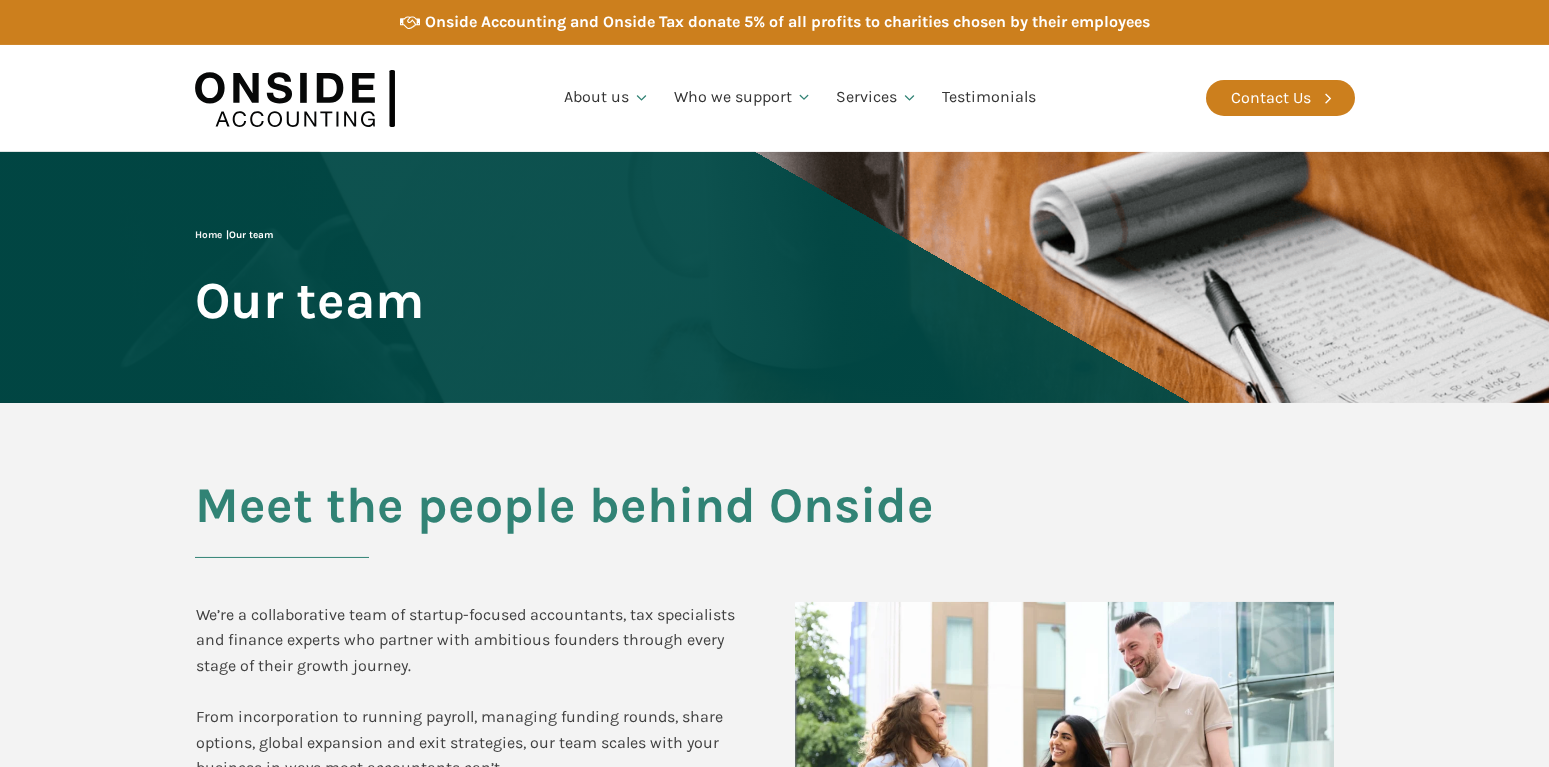 scroll, scrollTop: 0, scrollLeft: 0, axis: both 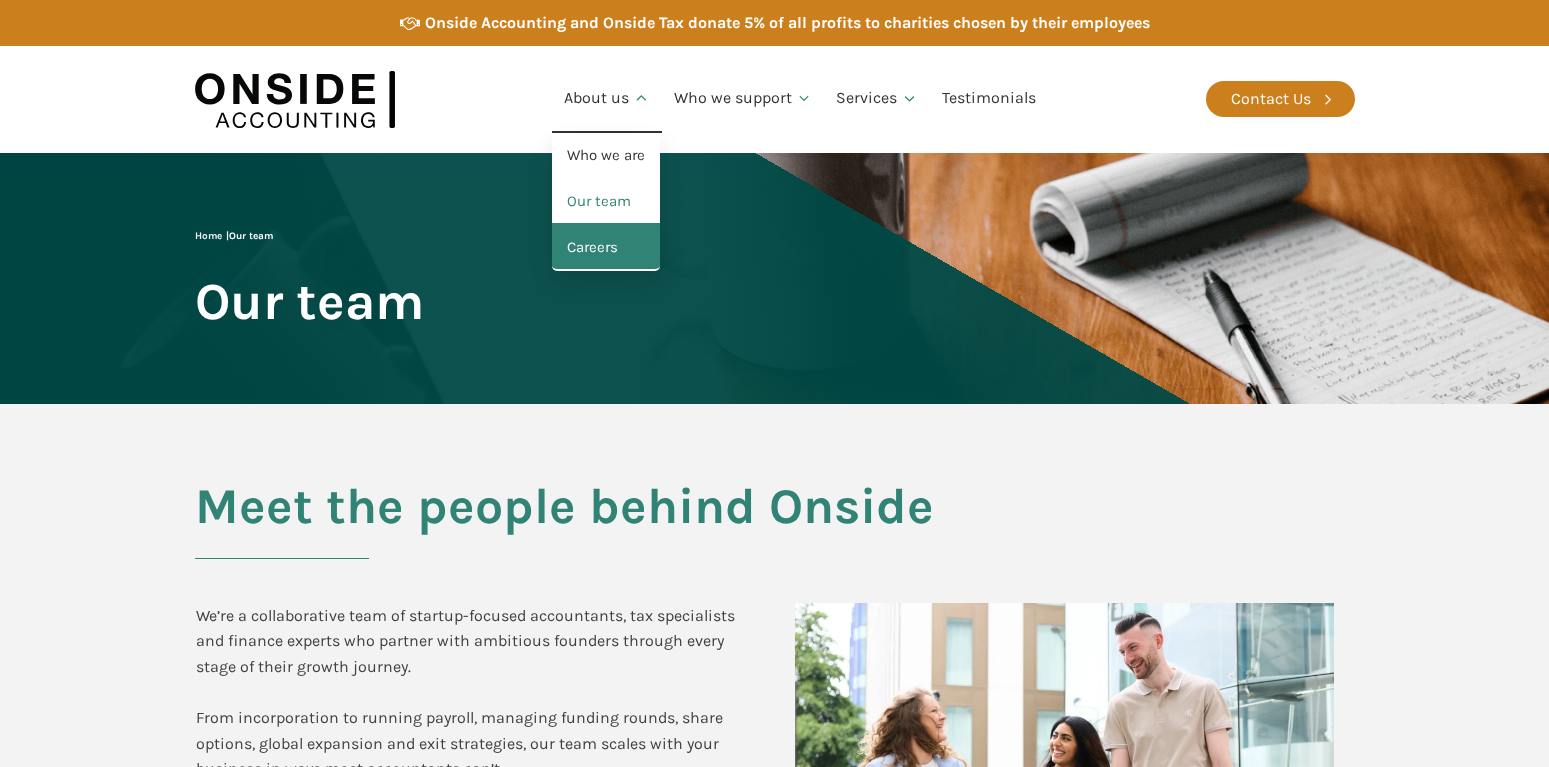 click on "Careers" at bounding box center [606, 248] 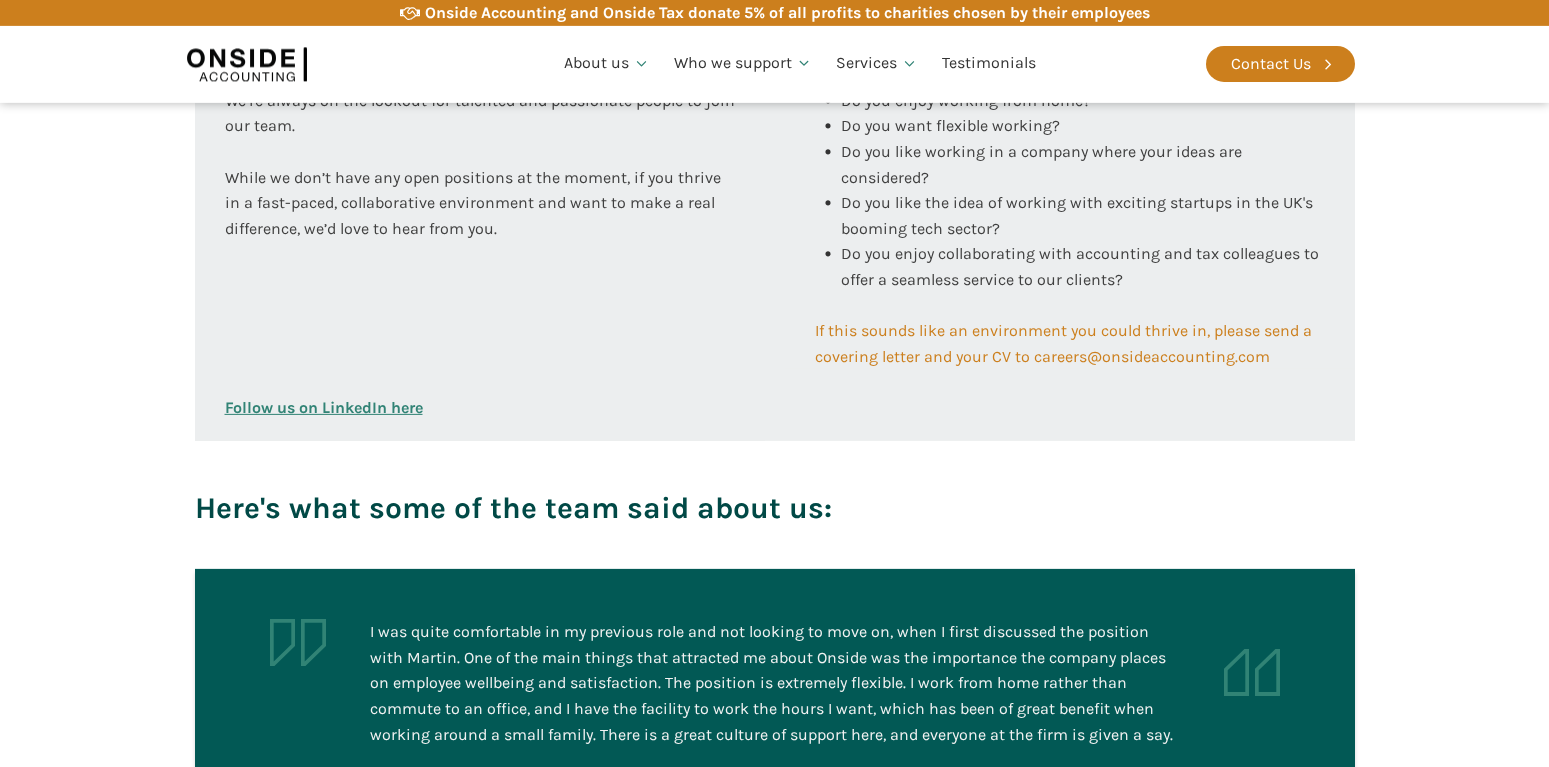 scroll, scrollTop: 918, scrollLeft: 0, axis: vertical 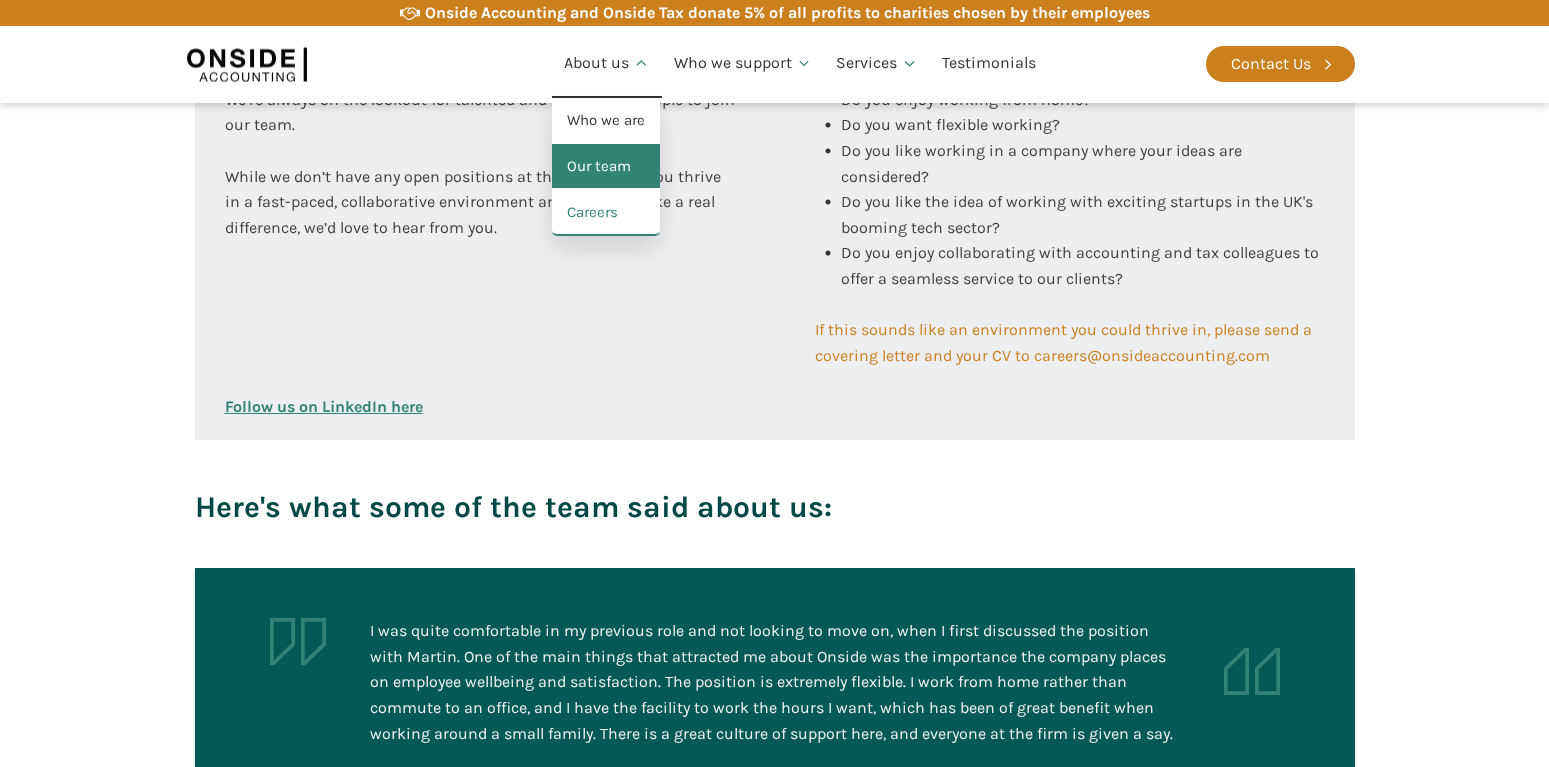 click on "Our team" at bounding box center (606, 167) 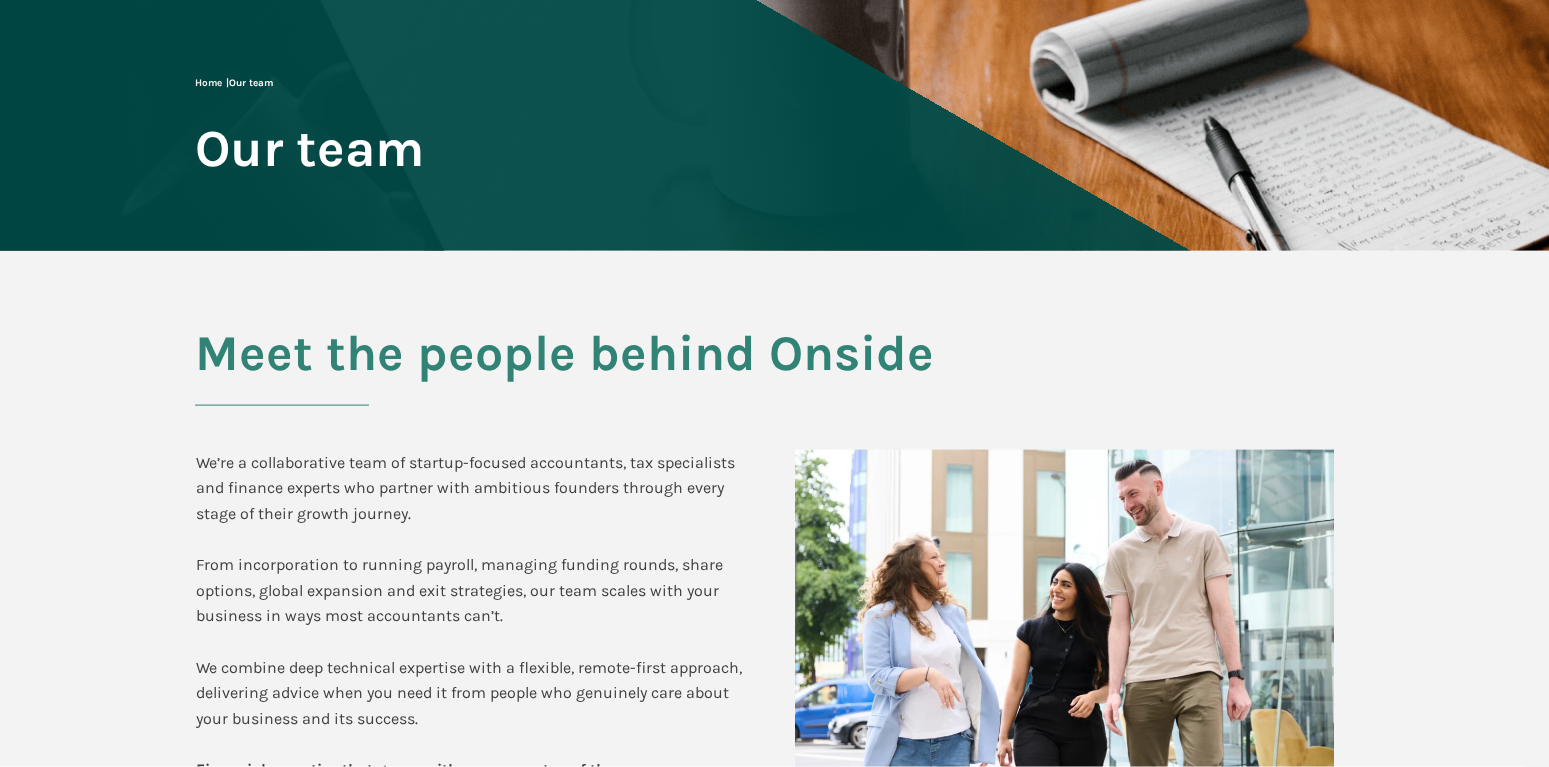 scroll, scrollTop: 0, scrollLeft: 0, axis: both 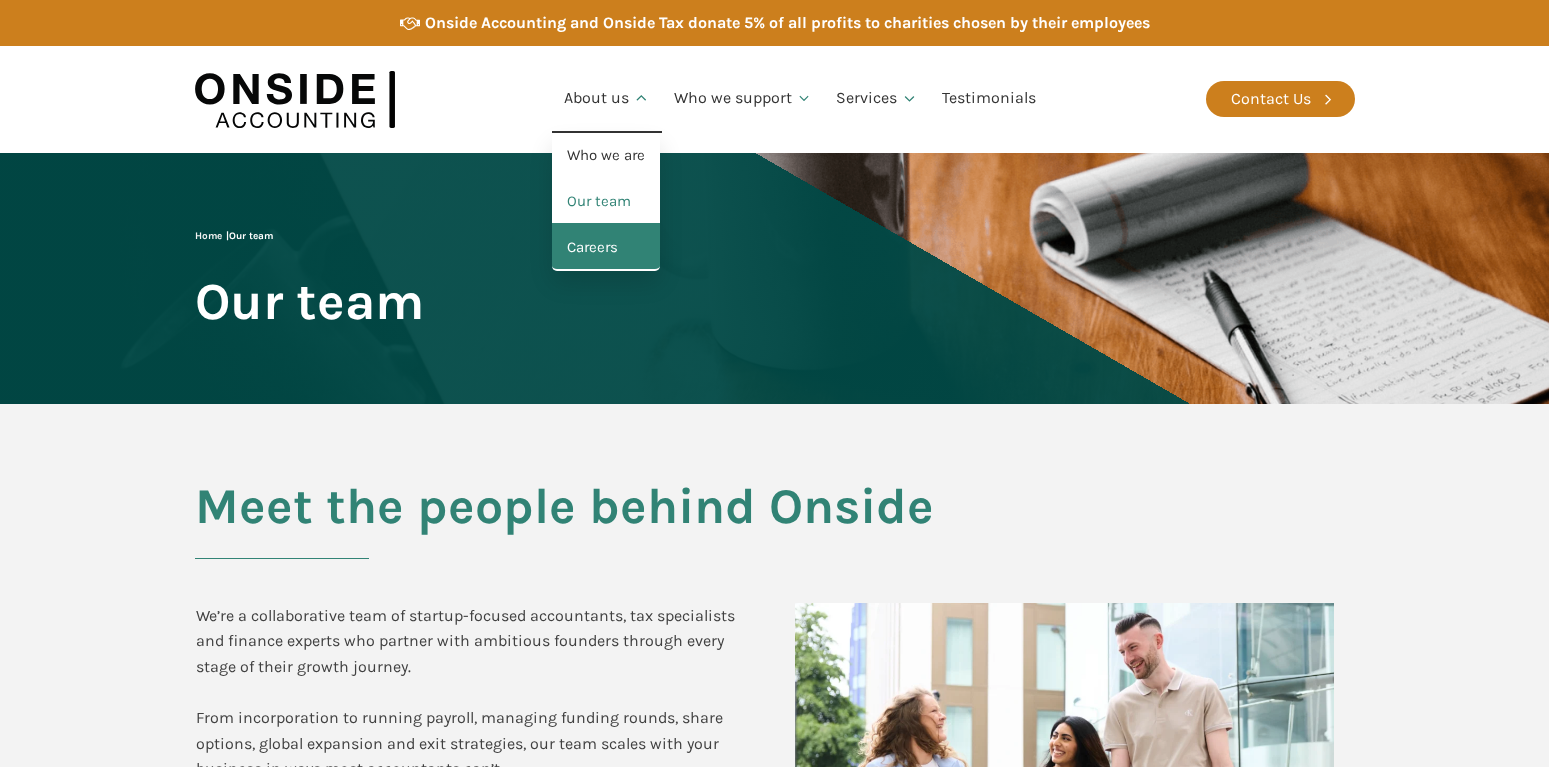 click on "Careers" at bounding box center [606, 248] 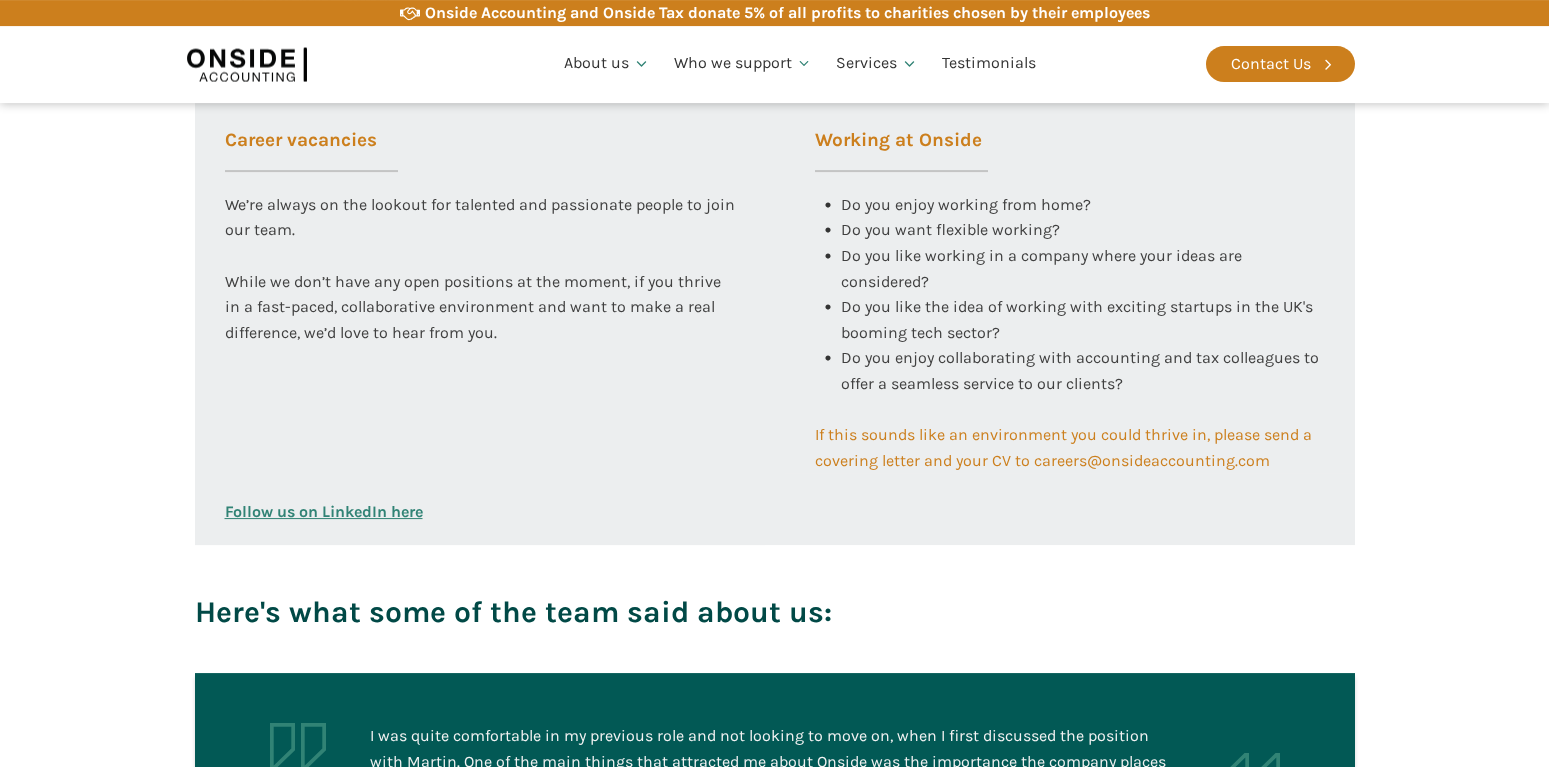 scroll, scrollTop: 918, scrollLeft: 0, axis: vertical 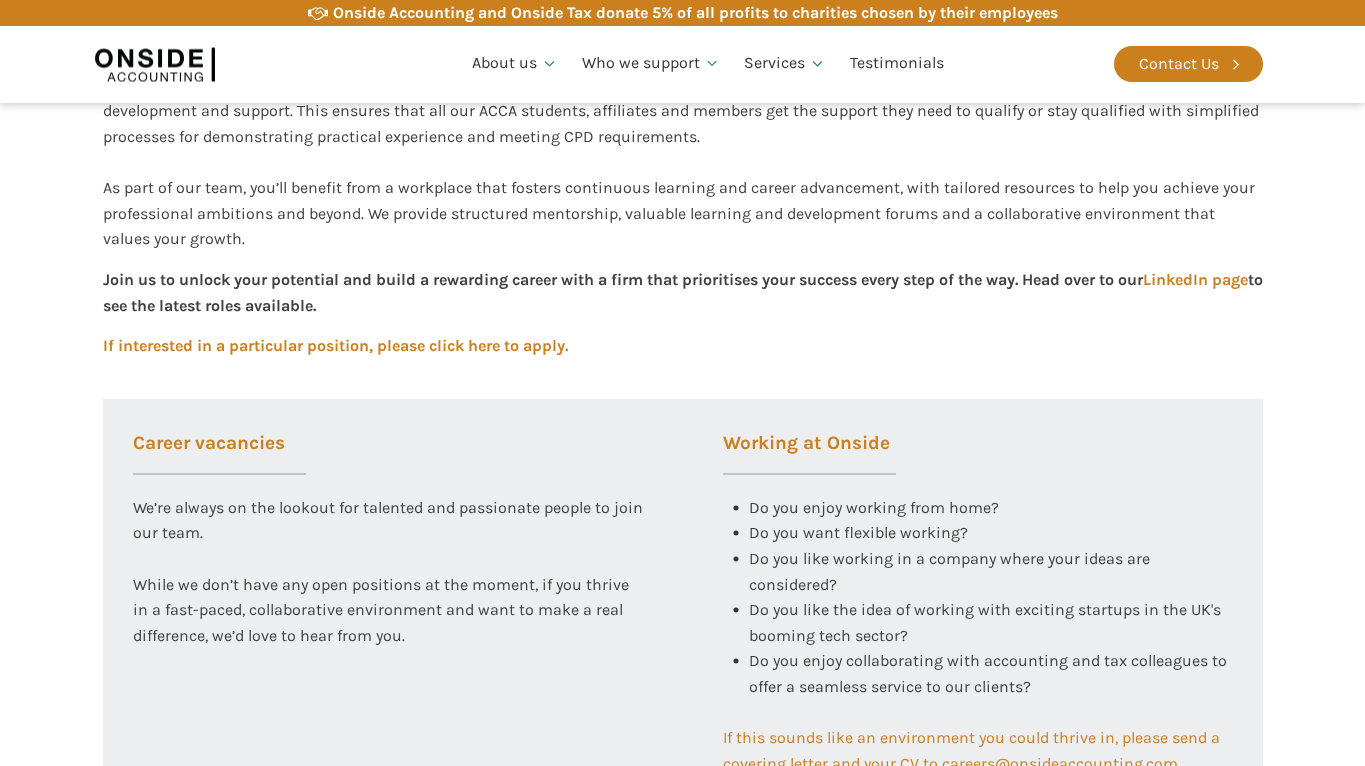 click at bounding box center [155, 64] 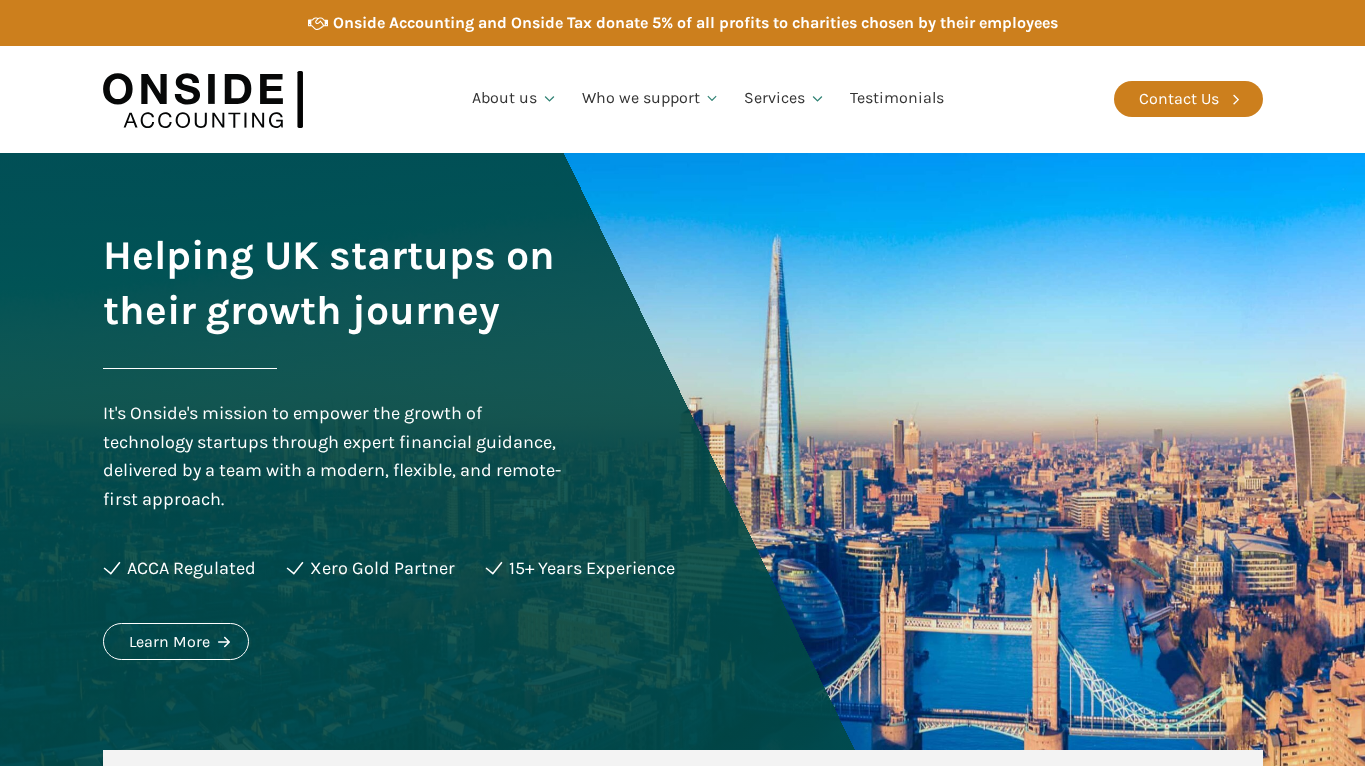 scroll, scrollTop: 0, scrollLeft: 0, axis: both 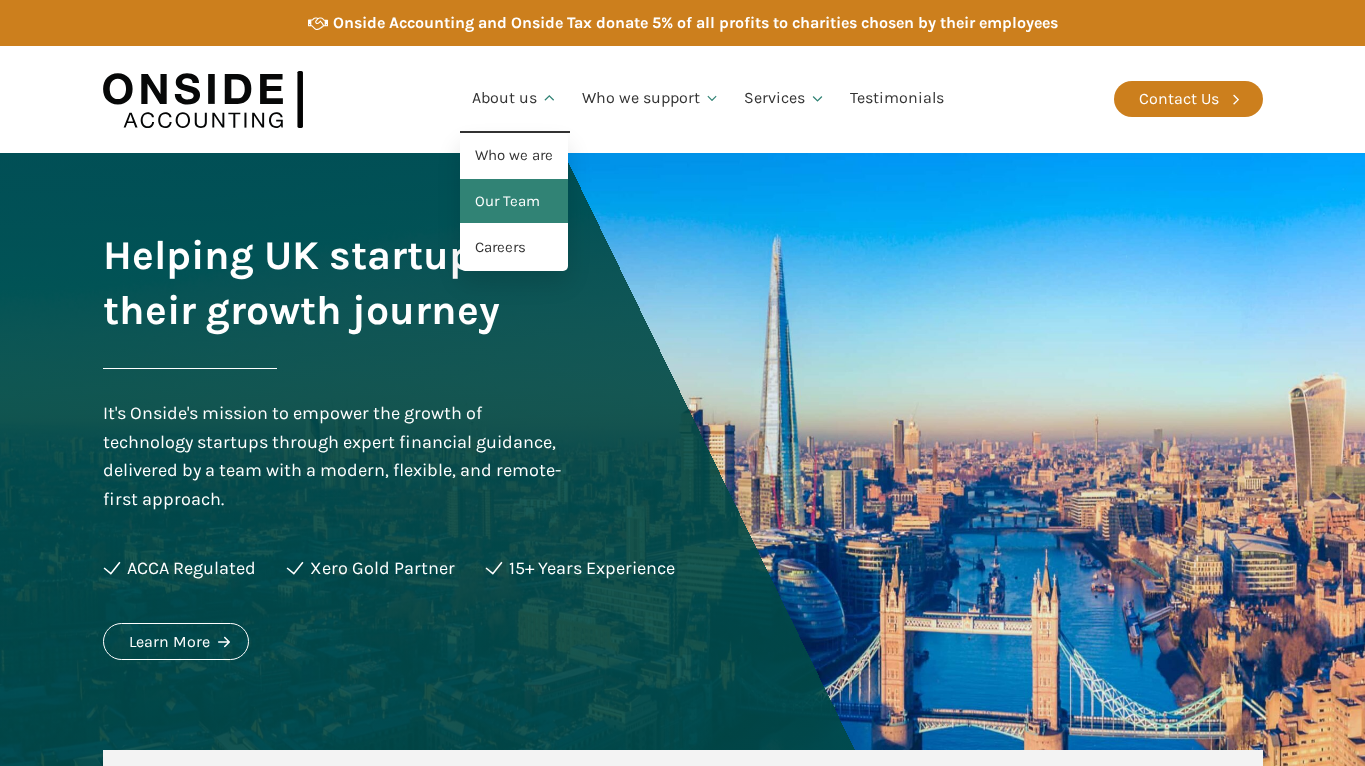 click on "Our Team" at bounding box center [514, 202] 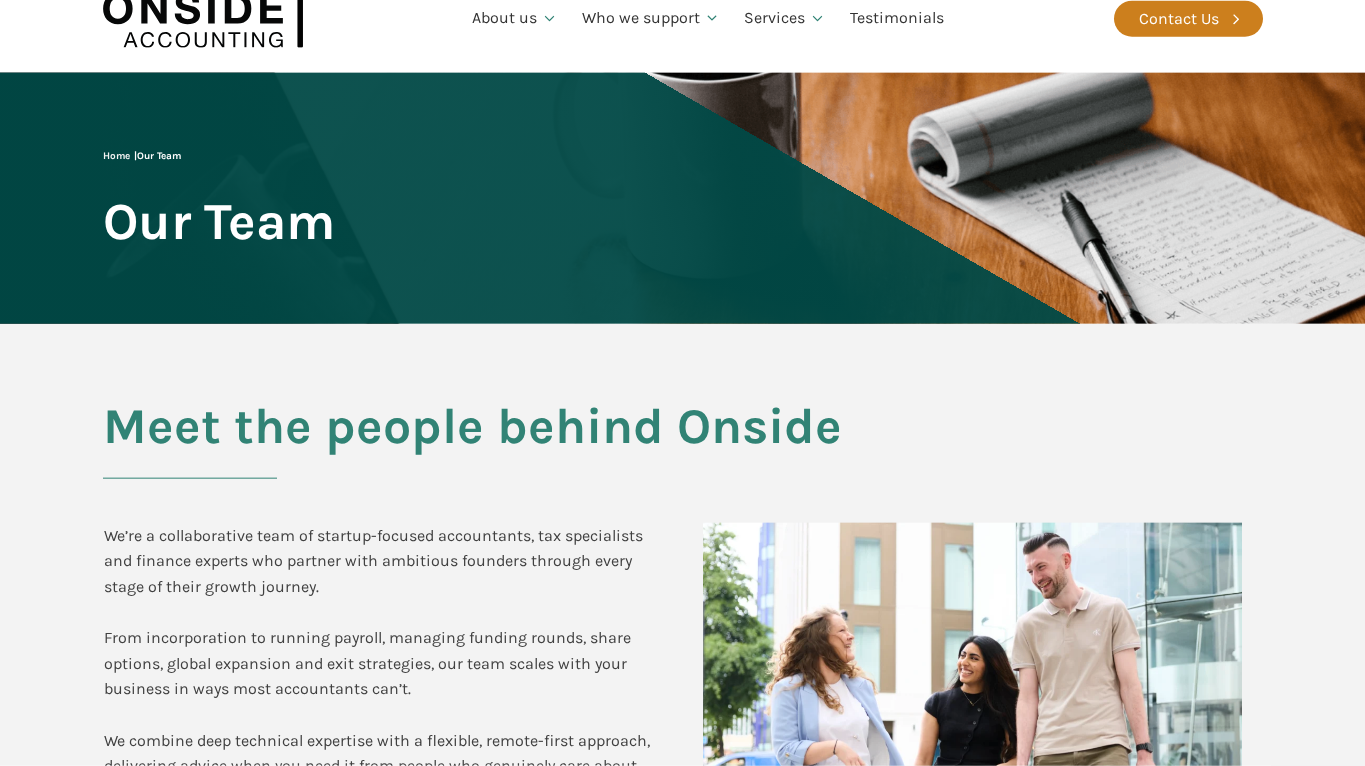 scroll, scrollTop: 0, scrollLeft: 0, axis: both 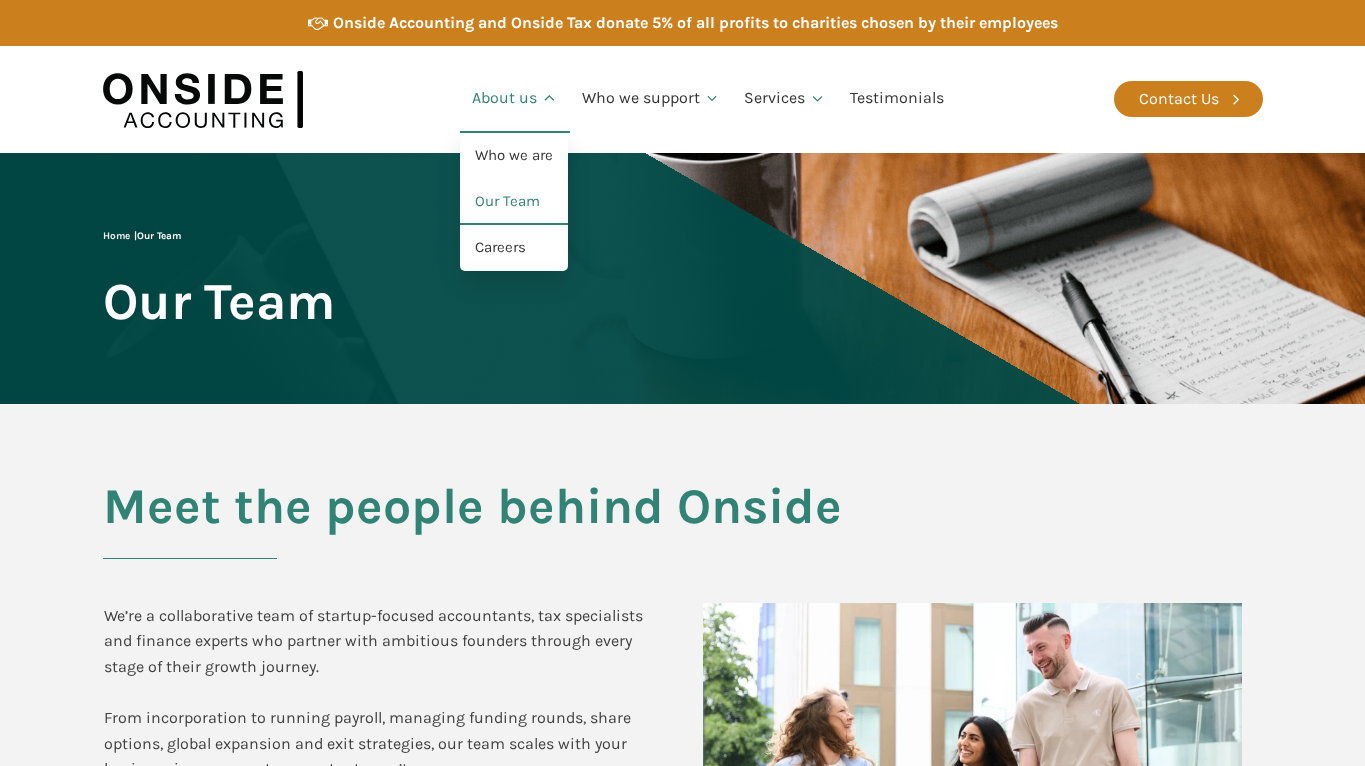 click on "About us" at bounding box center [515, 99] 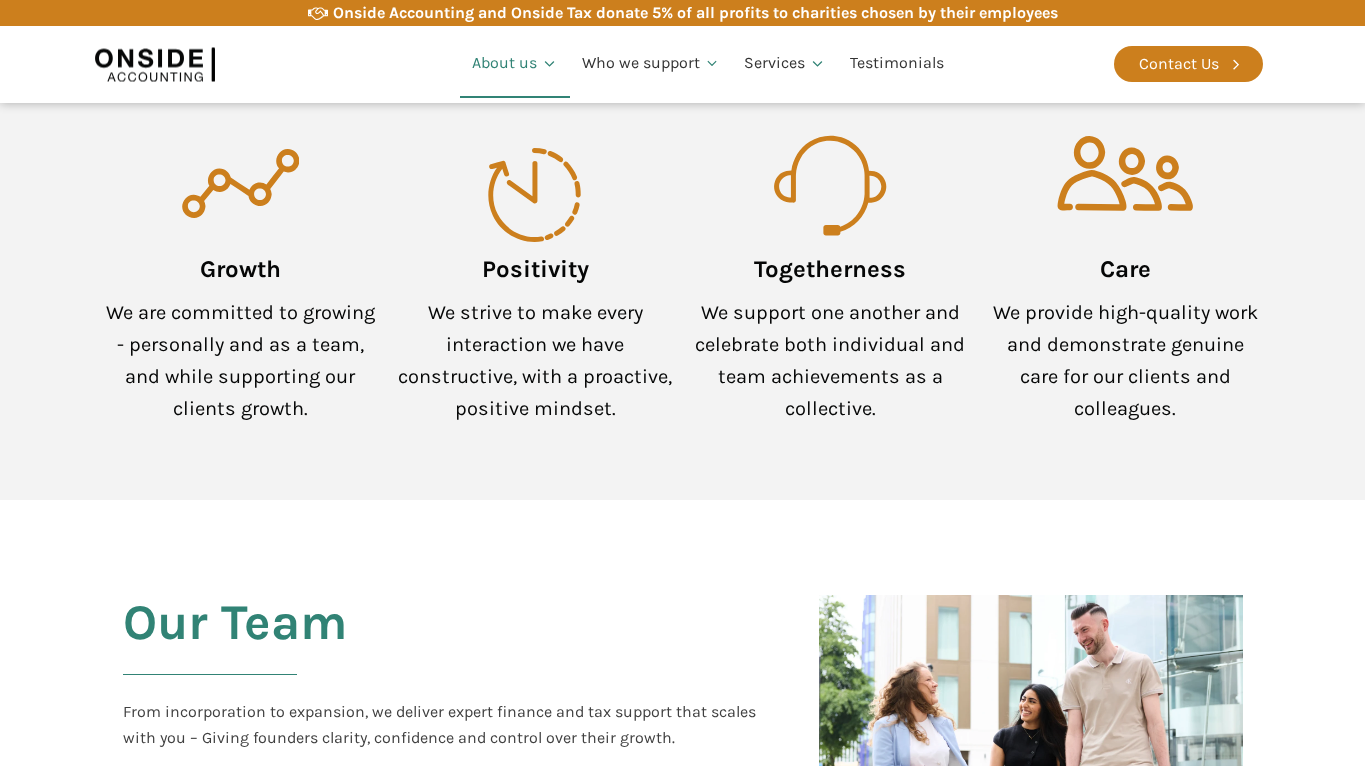 scroll, scrollTop: 2040, scrollLeft: 0, axis: vertical 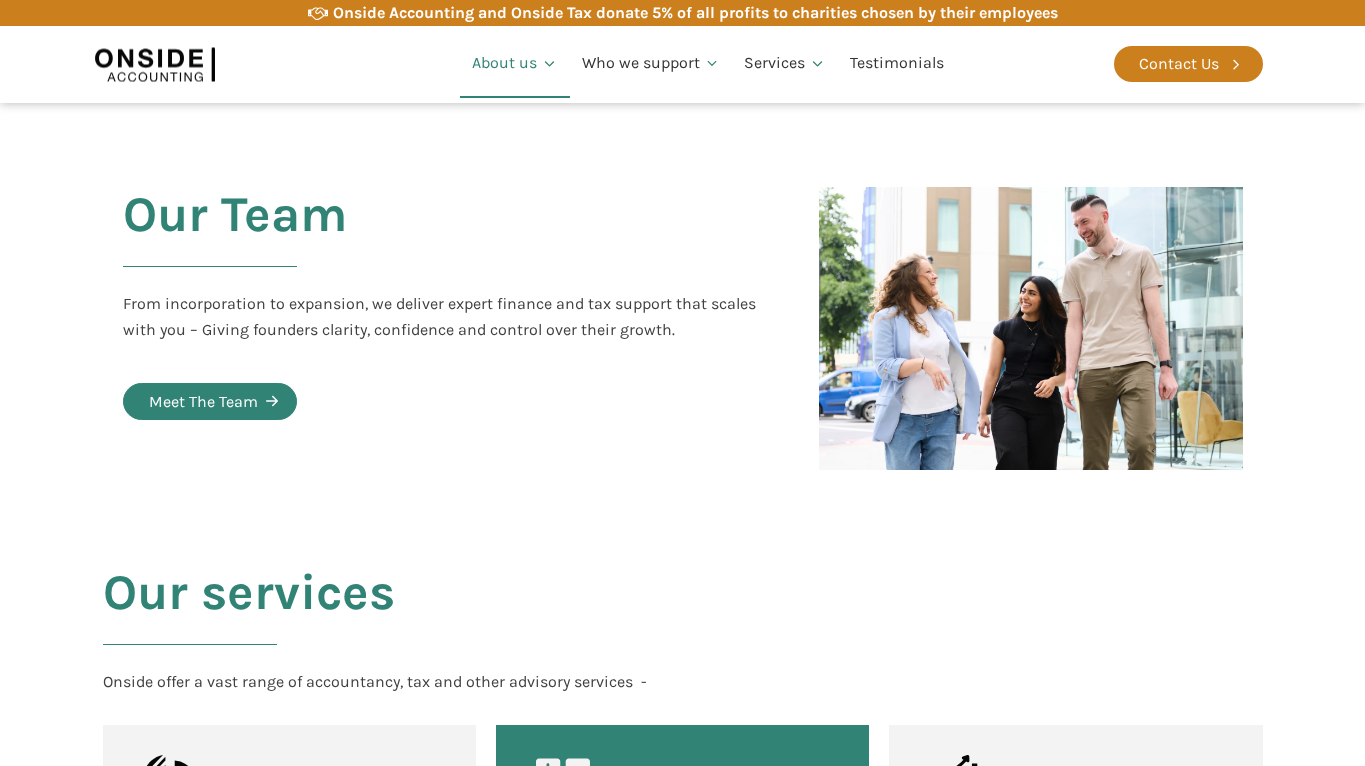 click on "Meet The Team" at bounding box center (210, 402) 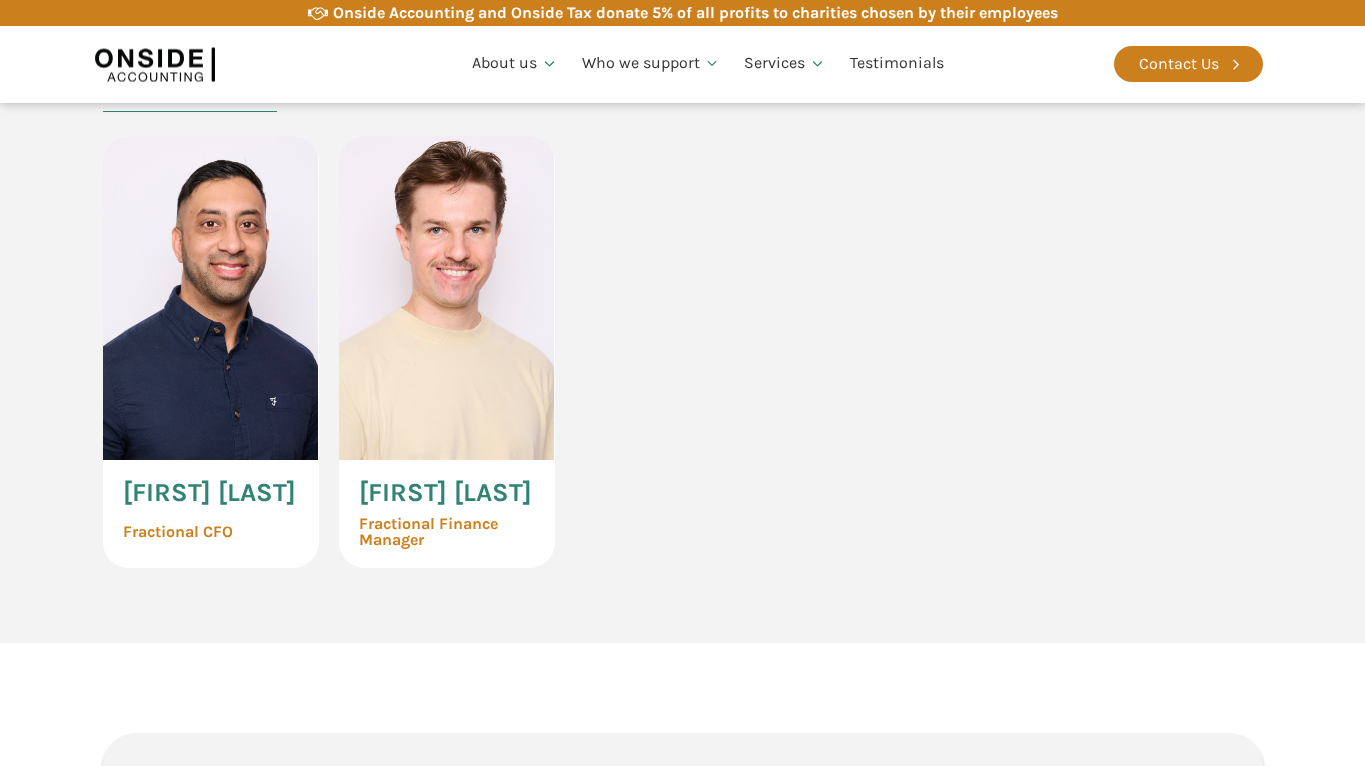 scroll, scrollTop: 5202, scrollLeft: 0, axis: vertical 